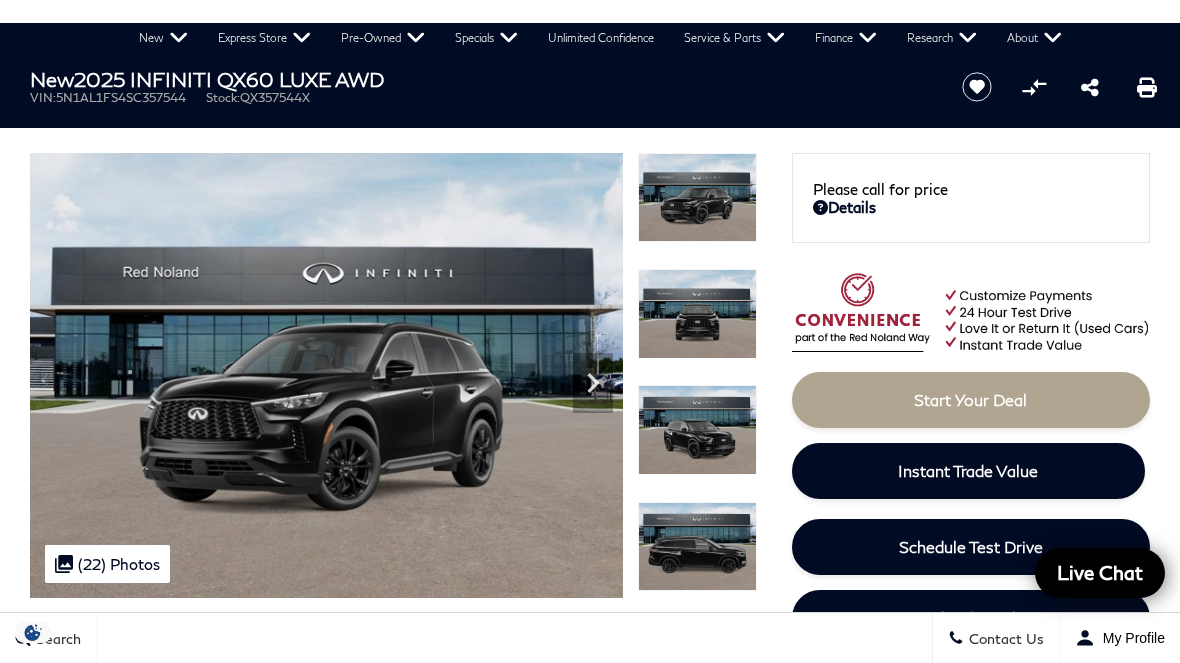 scroll, scrollTop: 0, scrollLeft: 0, axis: both 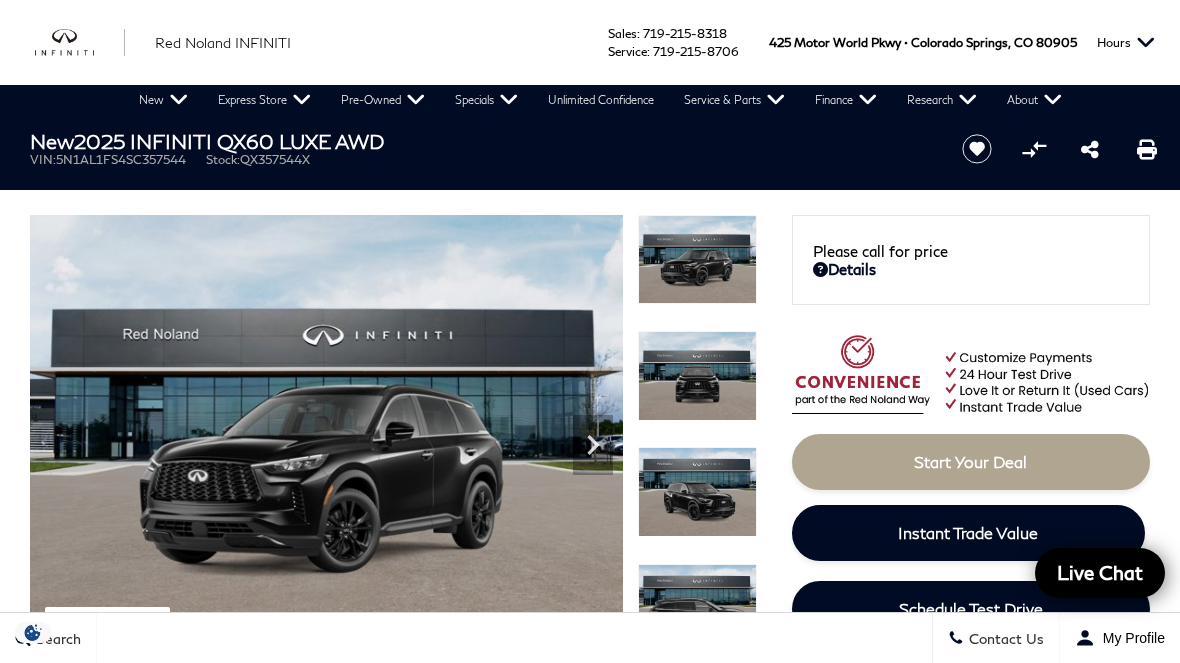 click on "New" at bounding box center [163, 100] 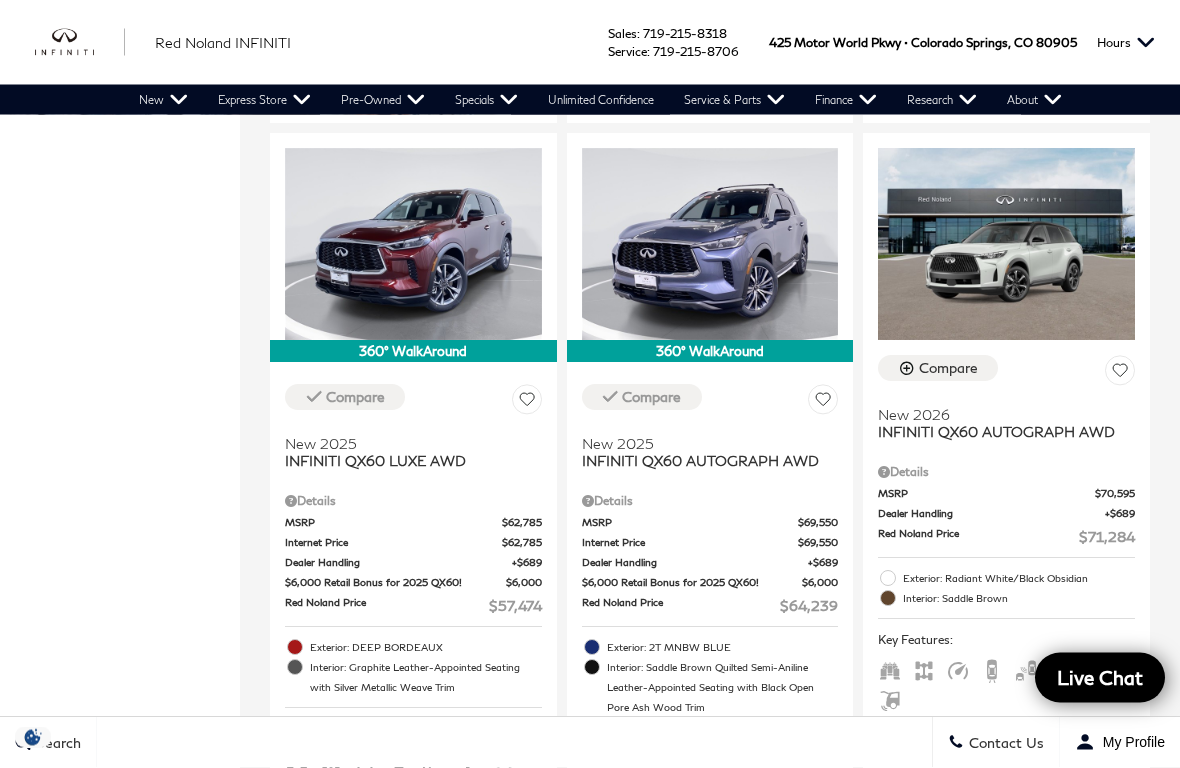 scroll, scrollTop: 1187, scrollLeft: 0, axis: vertical 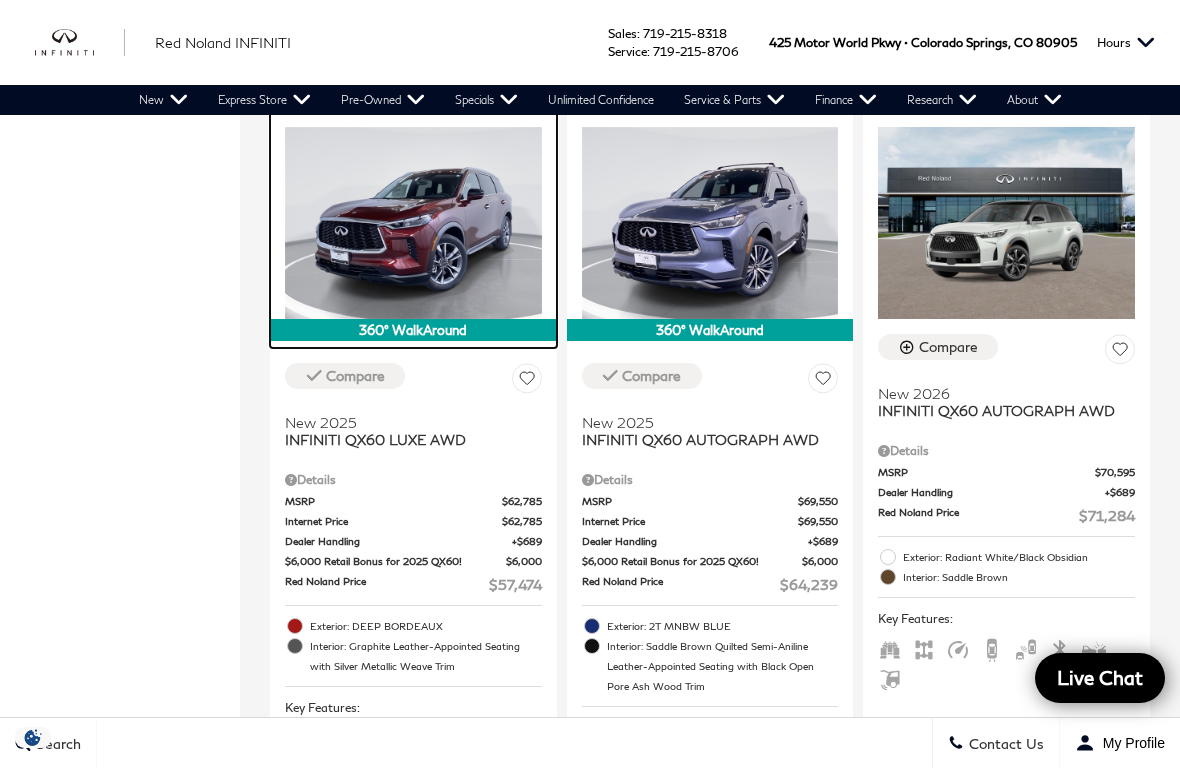 click at bounding box center [413, 223] 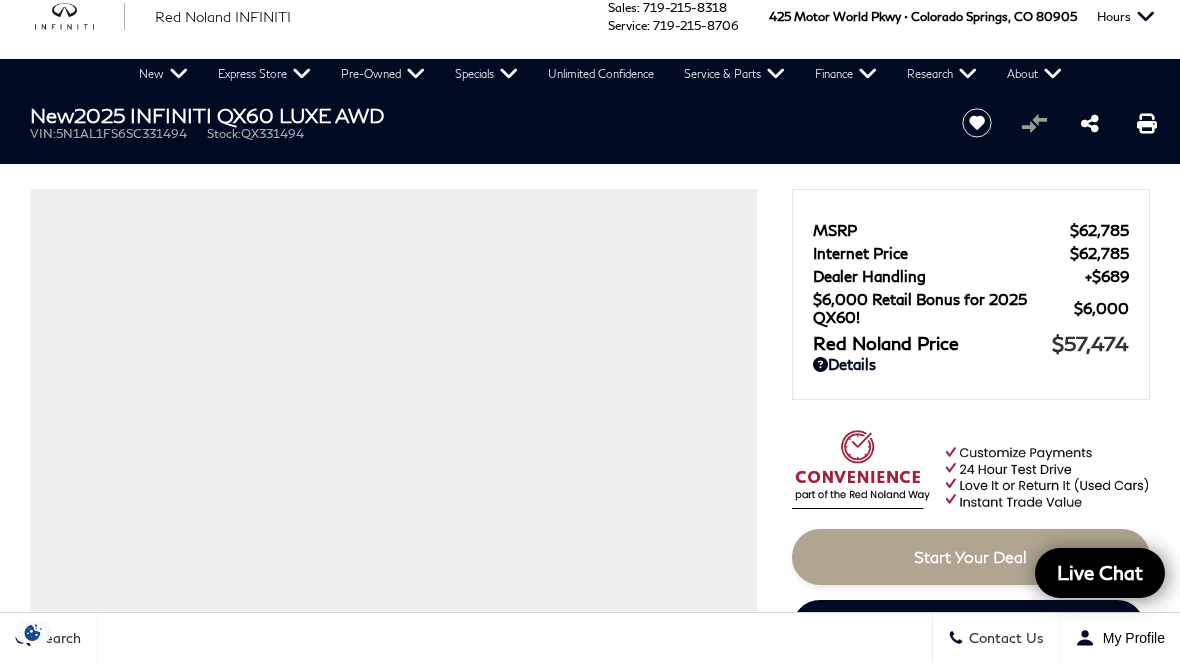 scroll, scrollTop: 0, scrollLeft: 0, axis: both 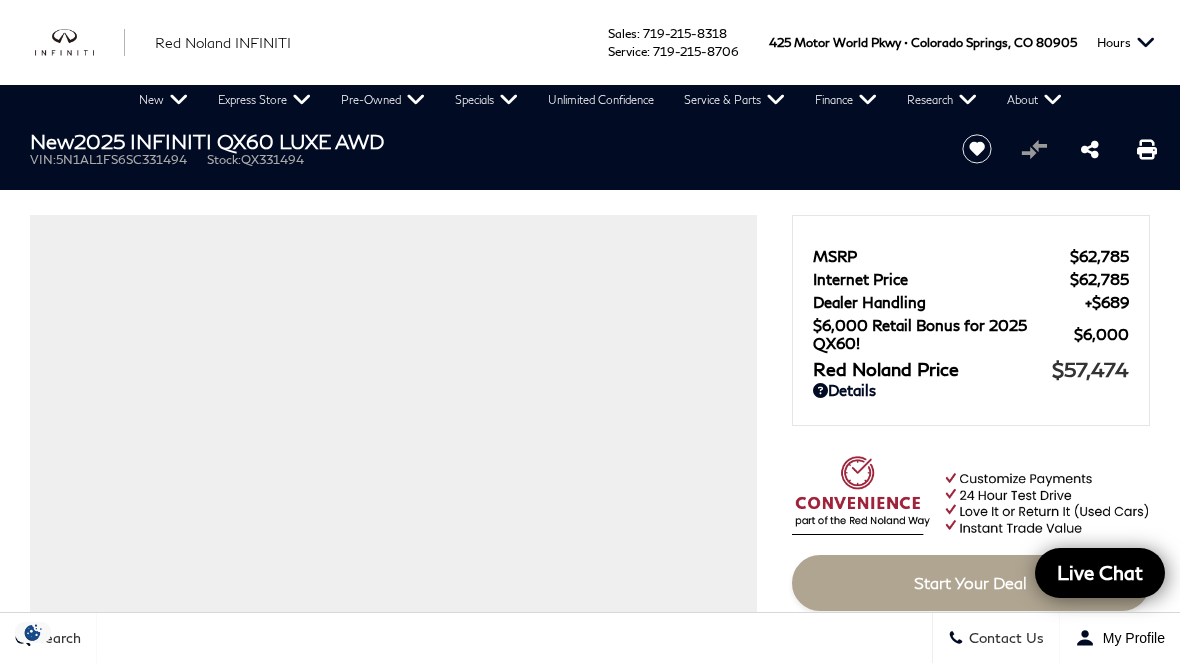 click on "New Finance Offers" at bounding box center (0, 0) 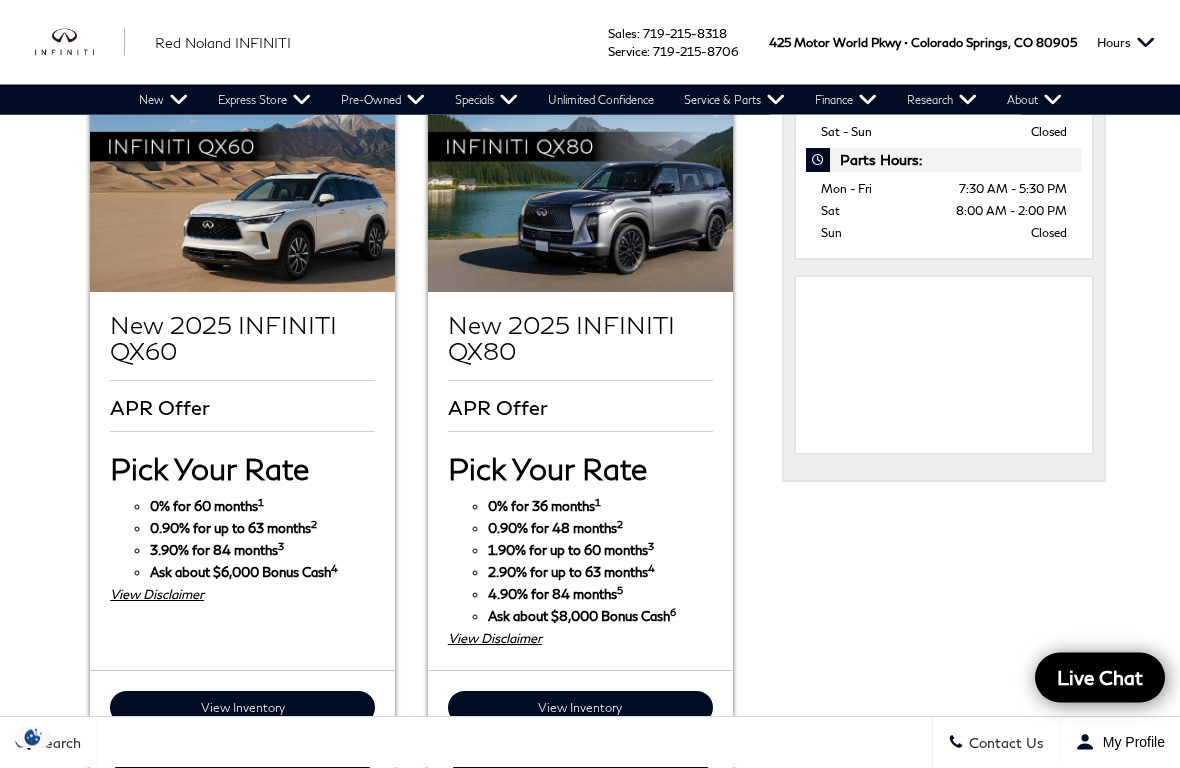 scroll, scrollTop: 1088, scrollLeft: 0, axis: vertical 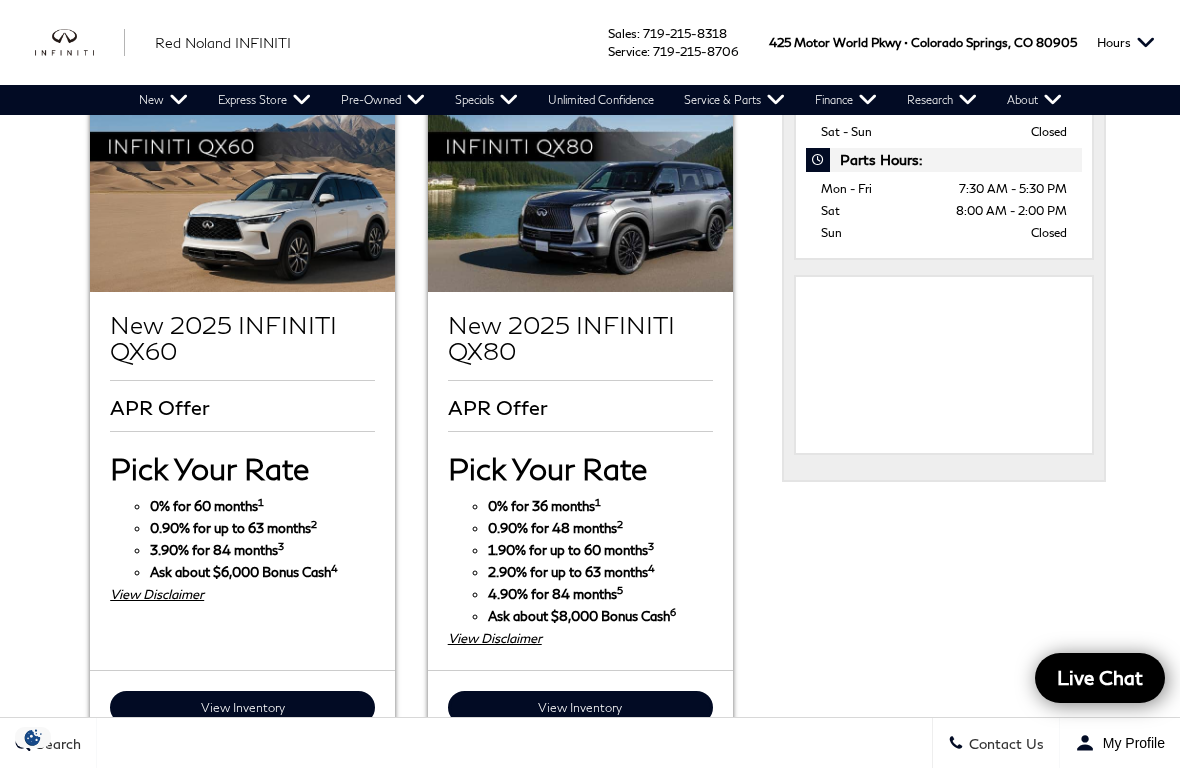 click on "Ask about $[PRICE] Bonus Cash 4" at bounding box center (244, 572) 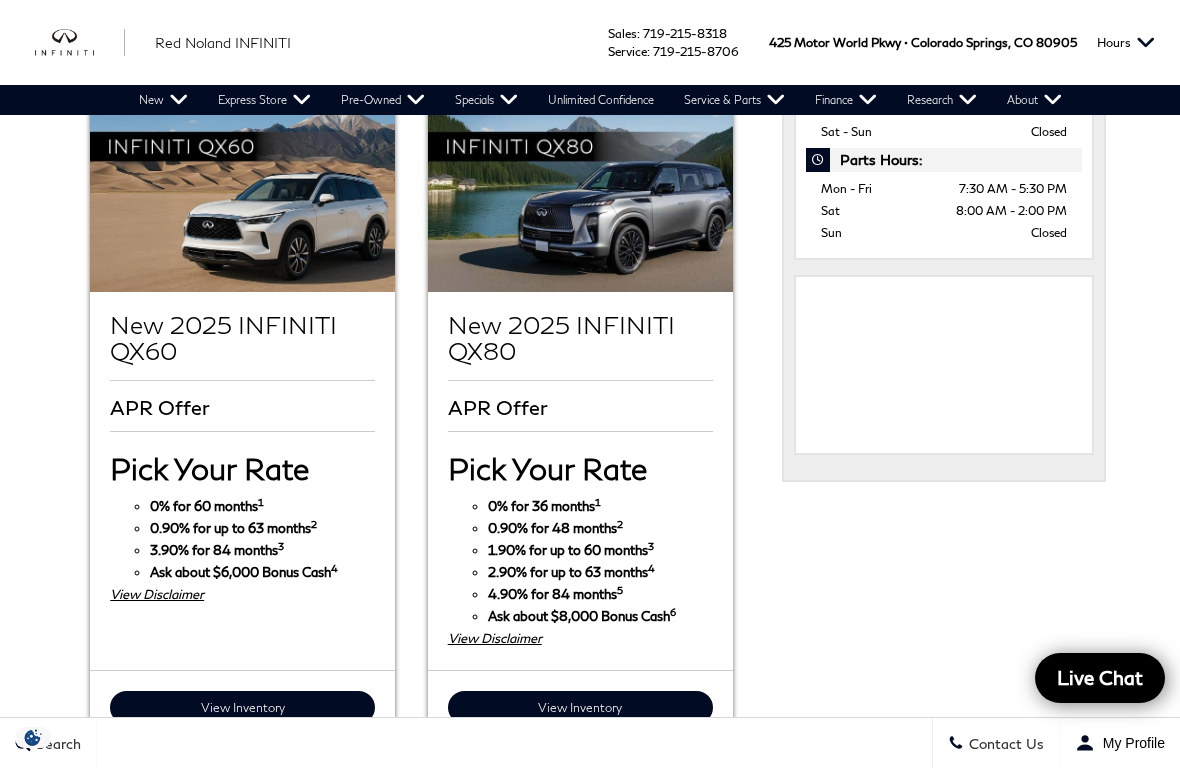 click on "View Disclaimer" at bounding box center [242, 594] 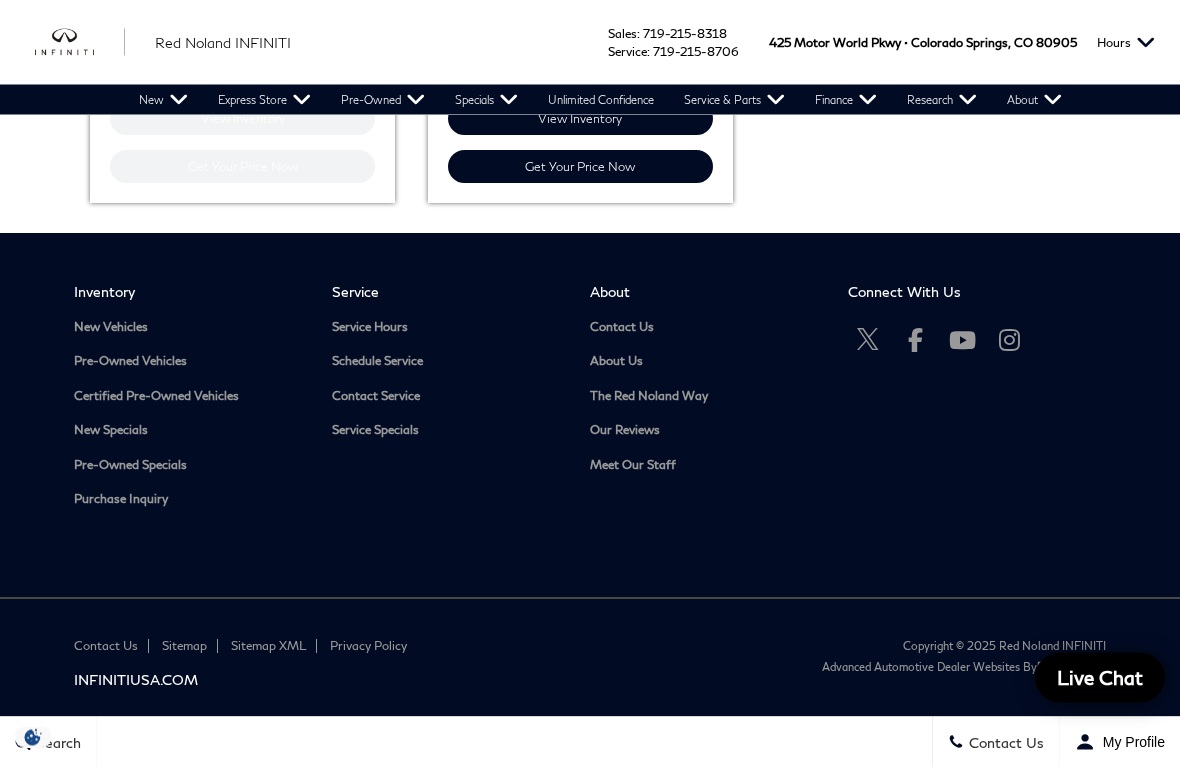 scroll, scrollTop: 1708, scrollLeft: 0, axis: vertical 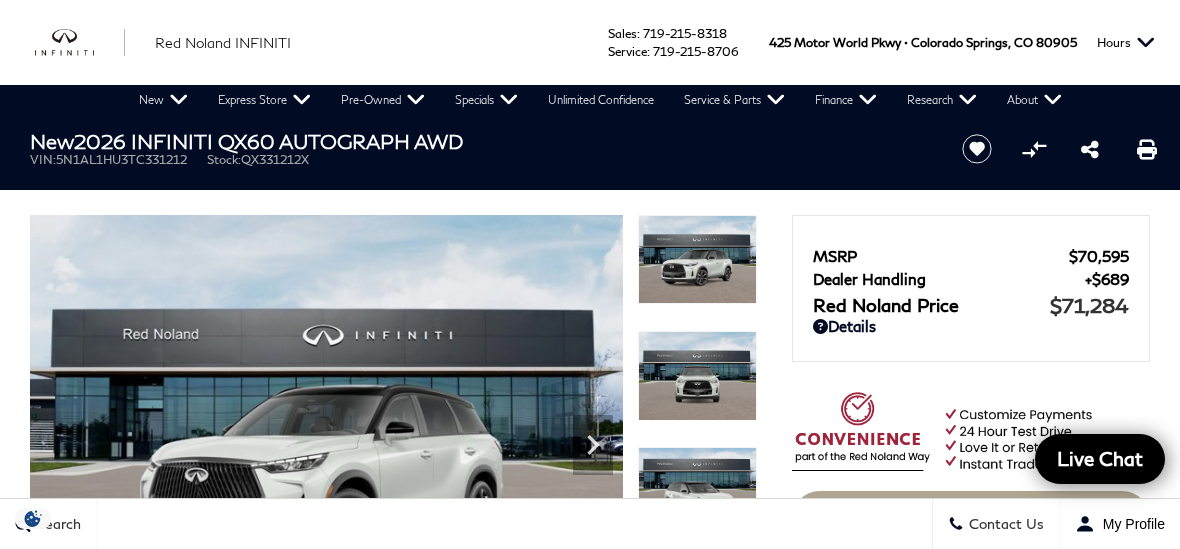 click on "New" at bounding box center (163, 100) 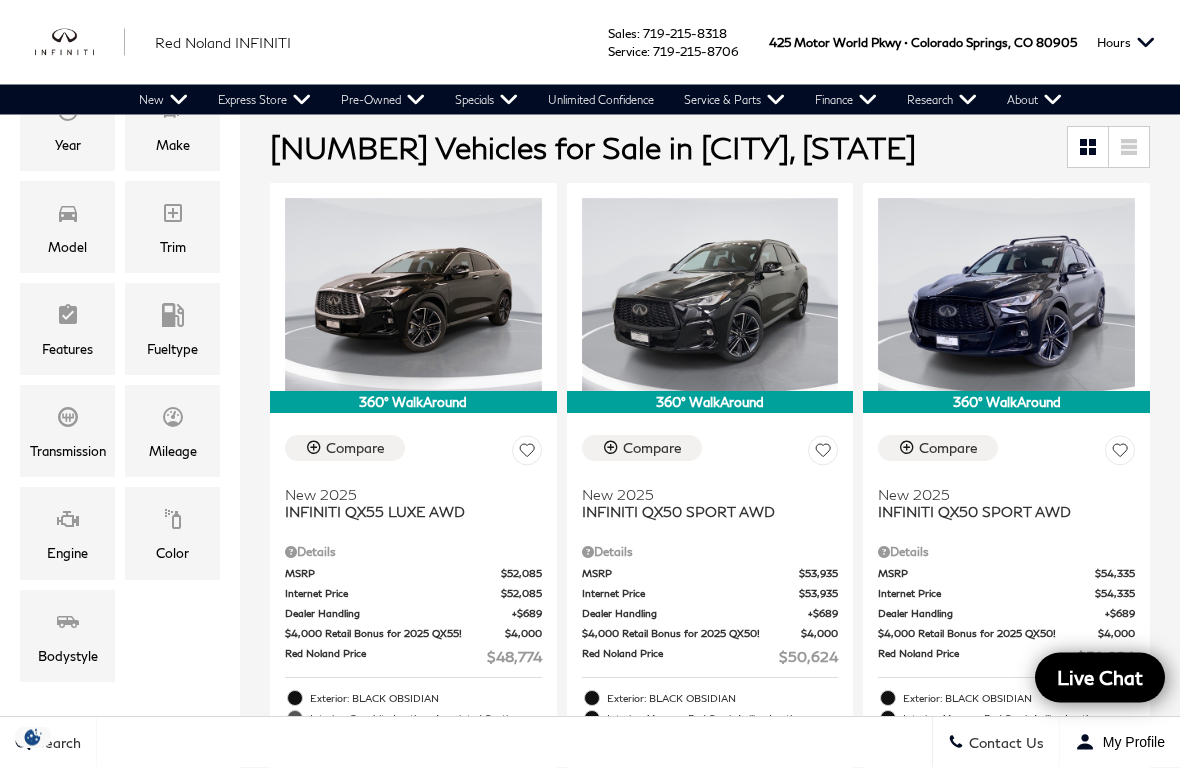 scroll, scrollTop: 369, scrollLeft: 0, axis: vertical 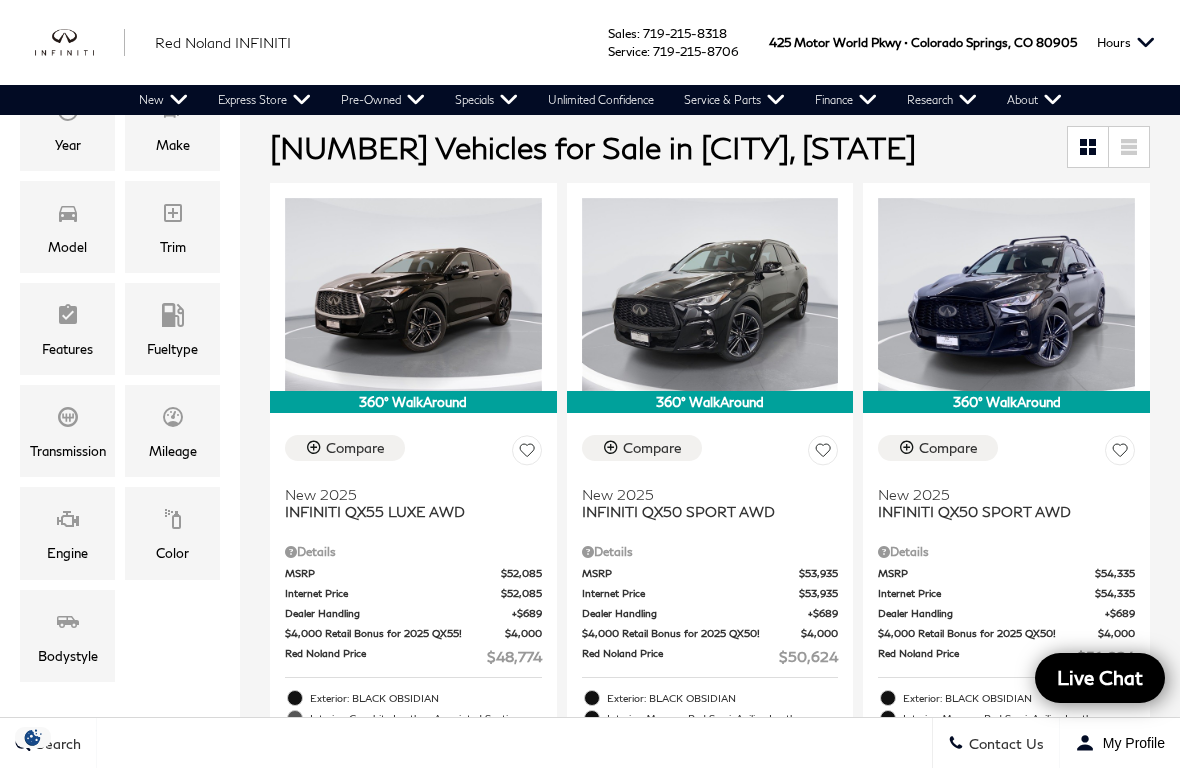 click on "Features" at bounding box center [67, 349] 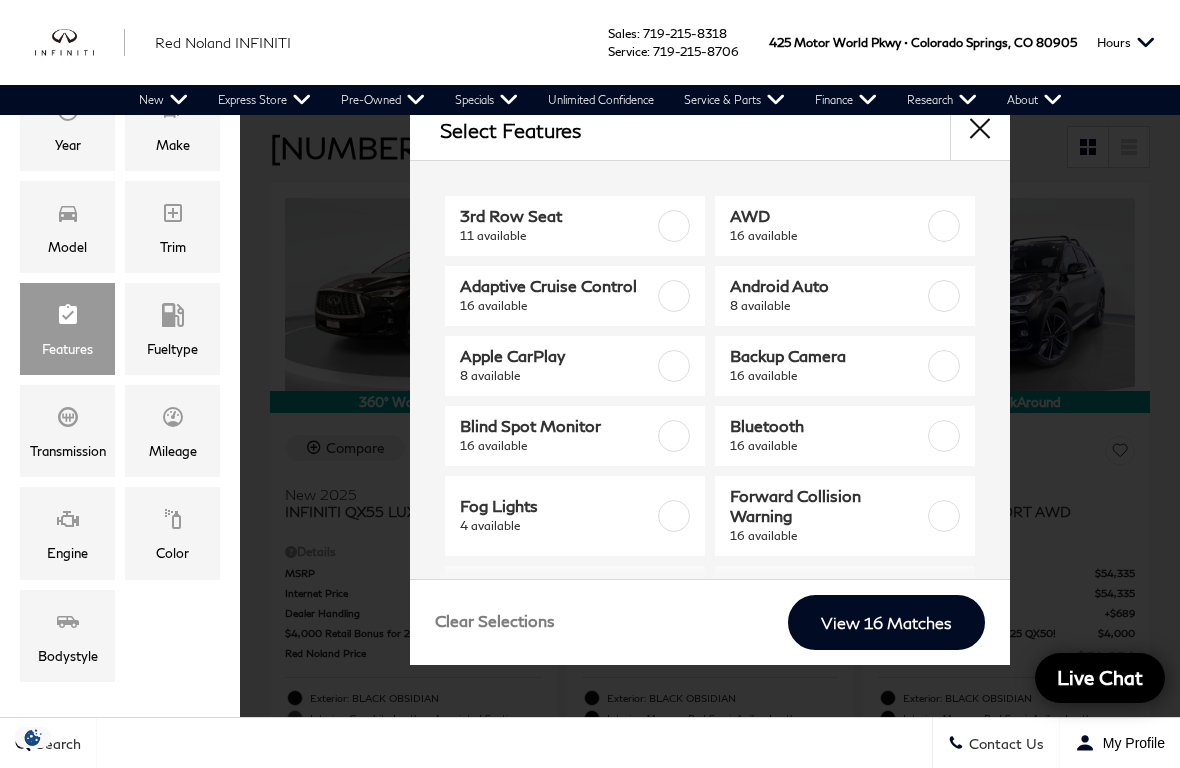 click at bounding box center (674, 226) 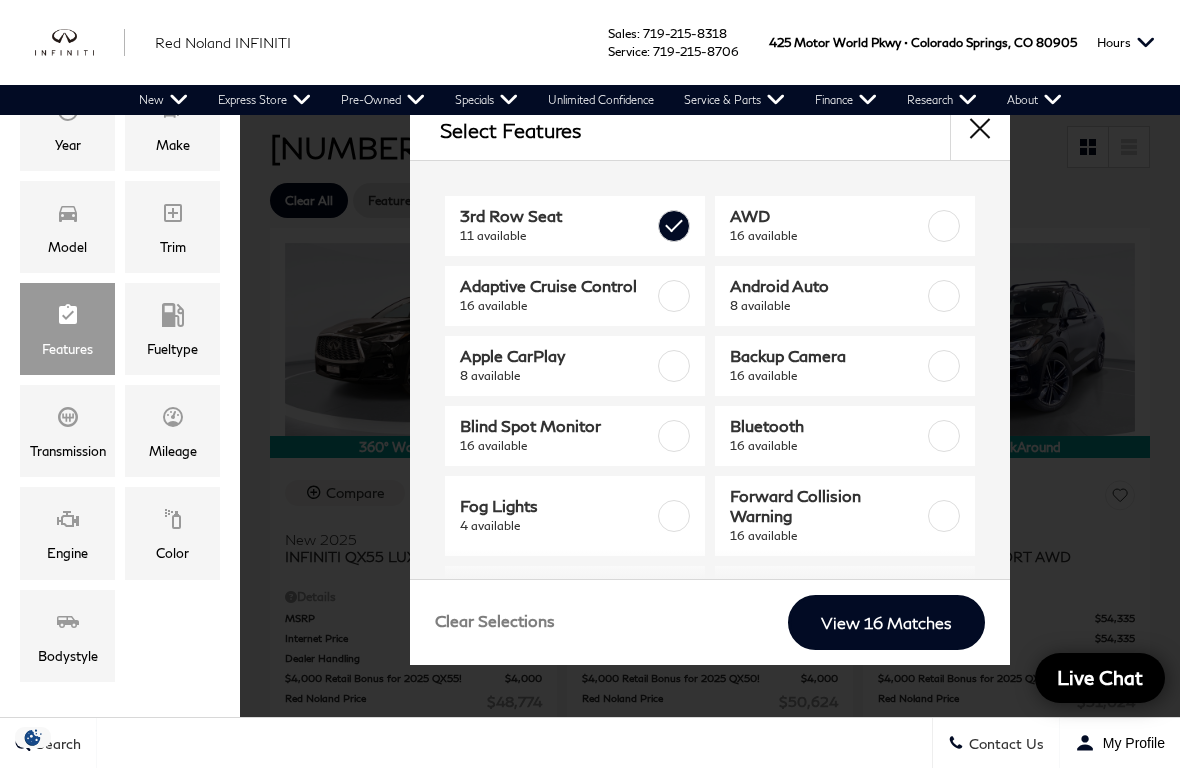 type on "$57,474" 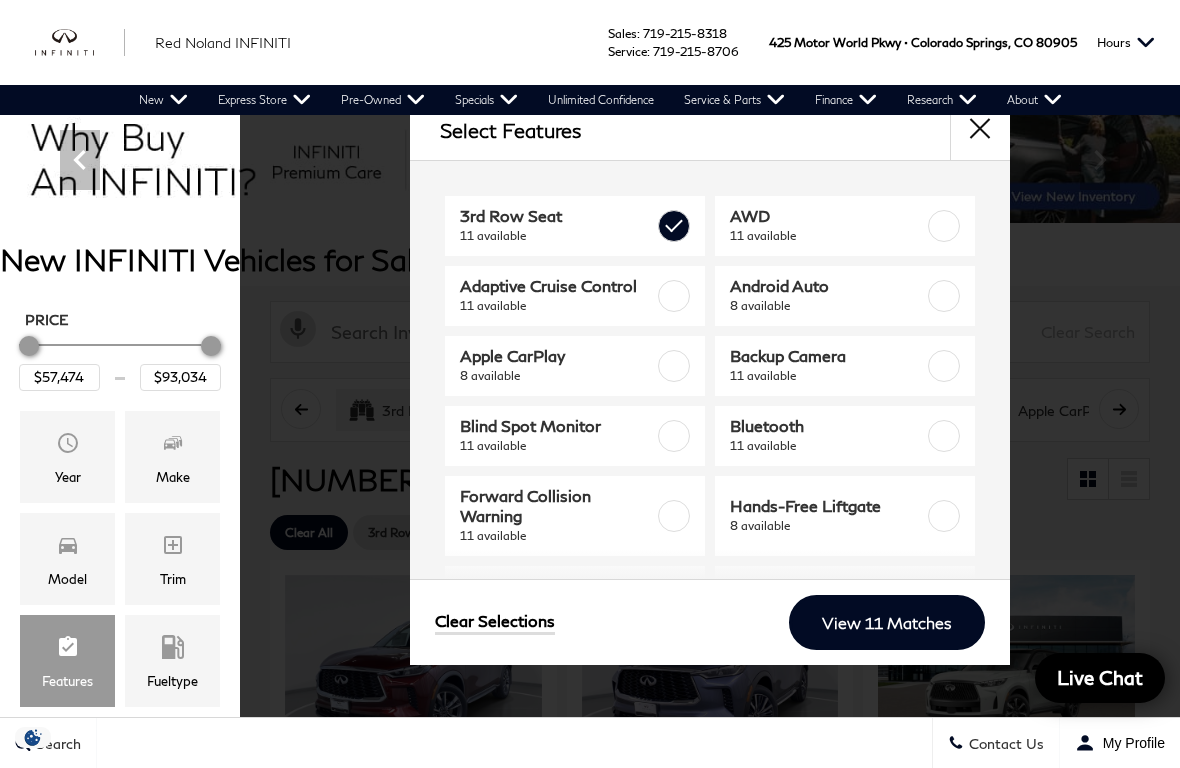 scroll, scrollTop: 0, scrollLeft: 0, axis: both 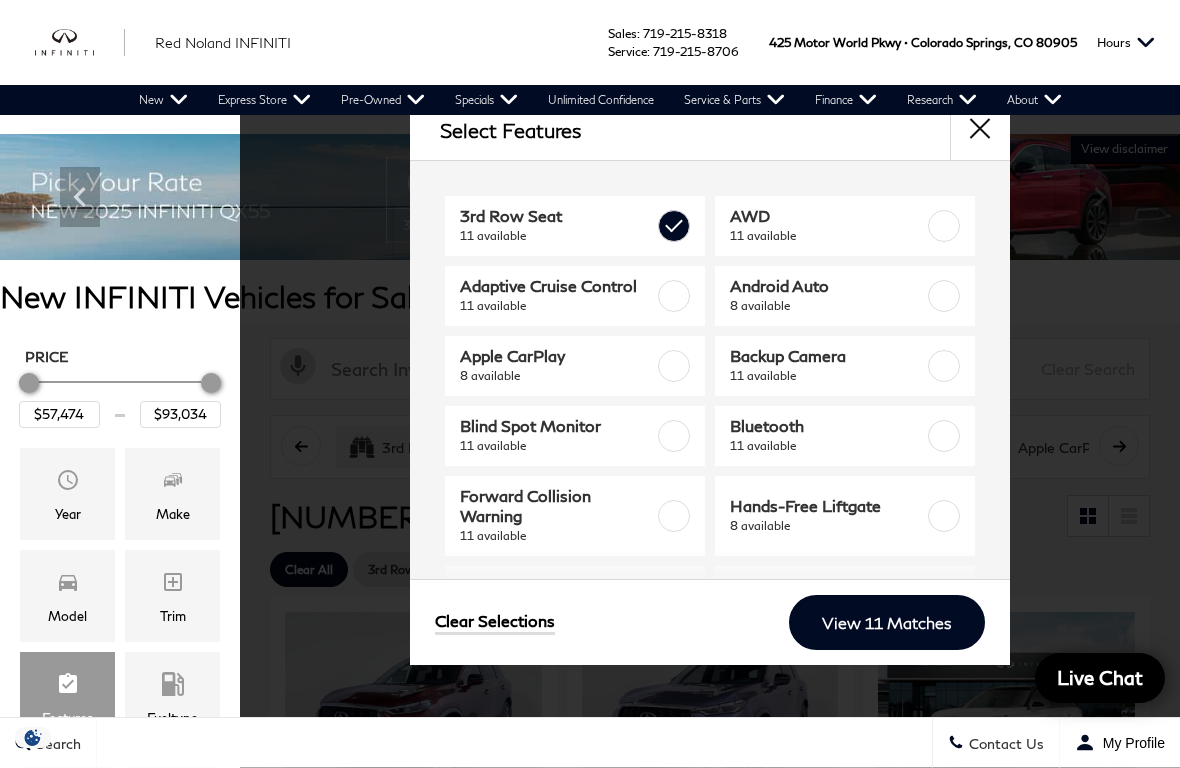 click on "View   11   Matches" at bounding box center (887, 622) 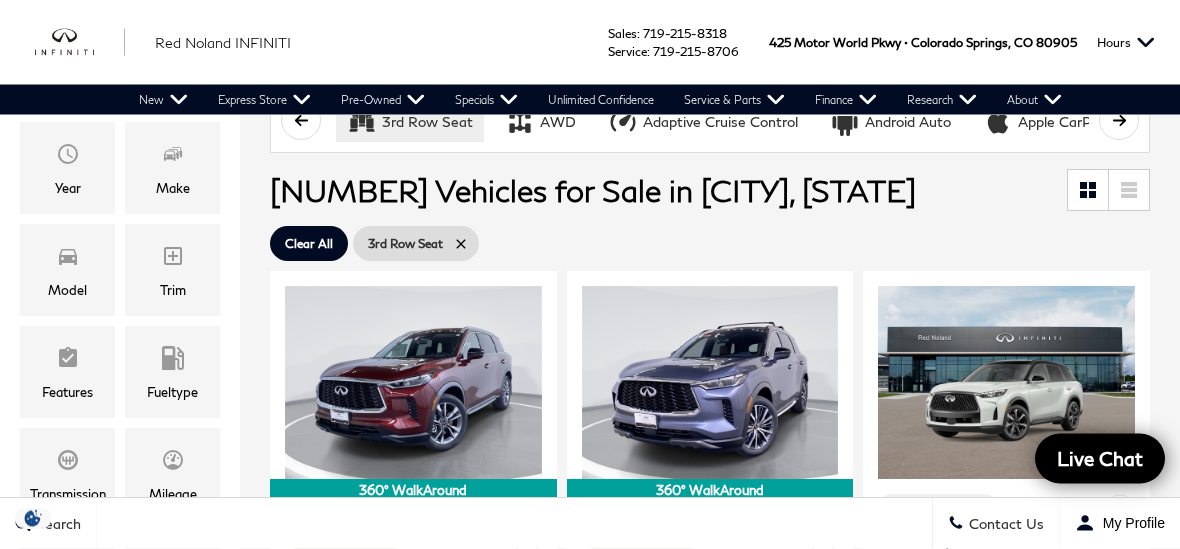 scroll, scrollTop: 323, scrollLeft: 0, axis: vertical 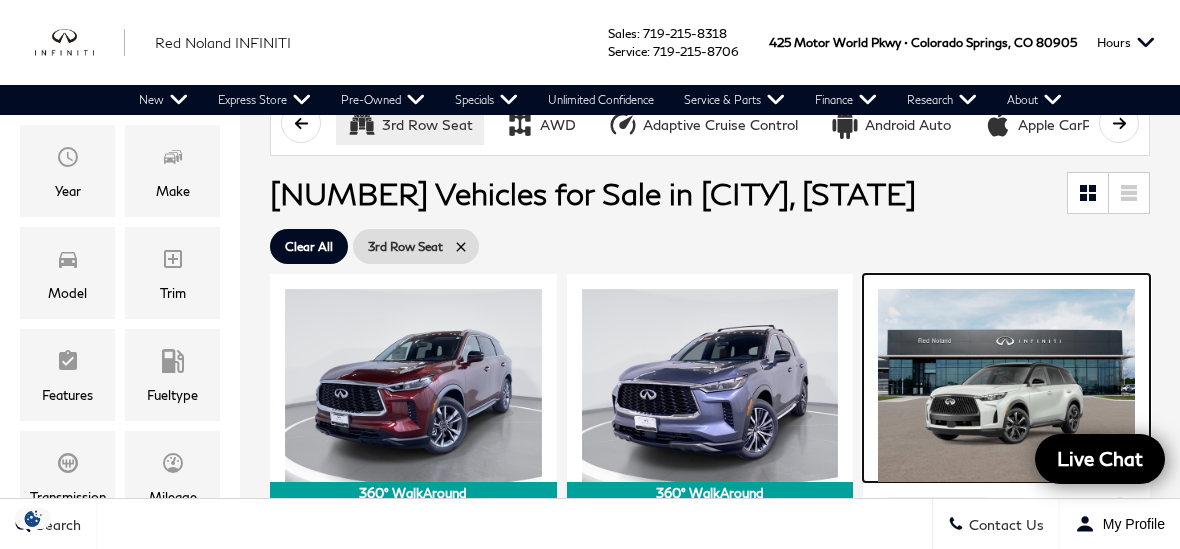 click at bounding box center [1006, 385] 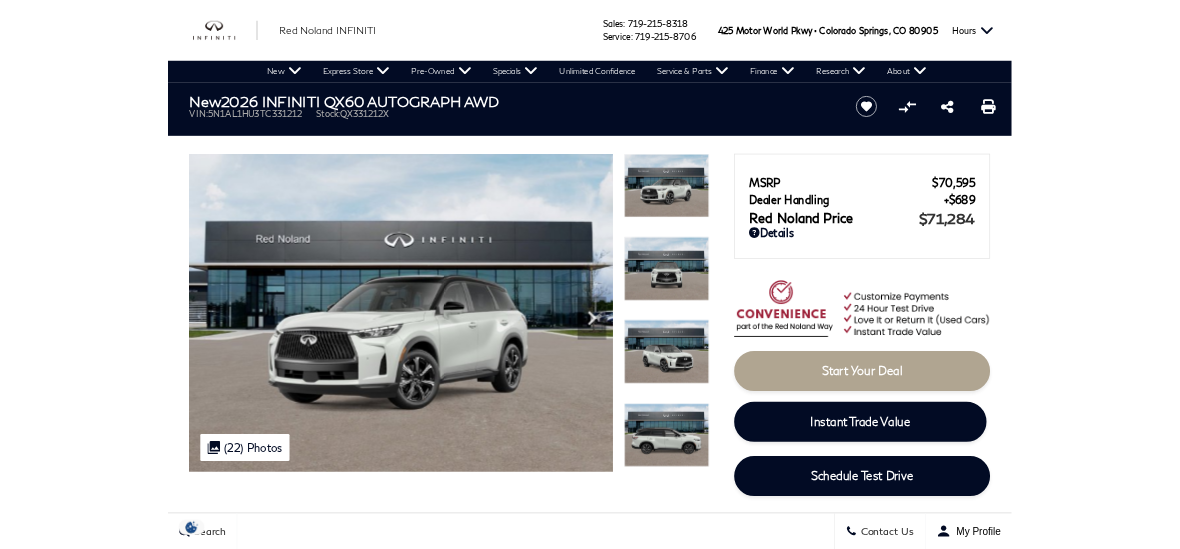 scroll, scrollTop: 0, scrollLeft: 0, axis: both 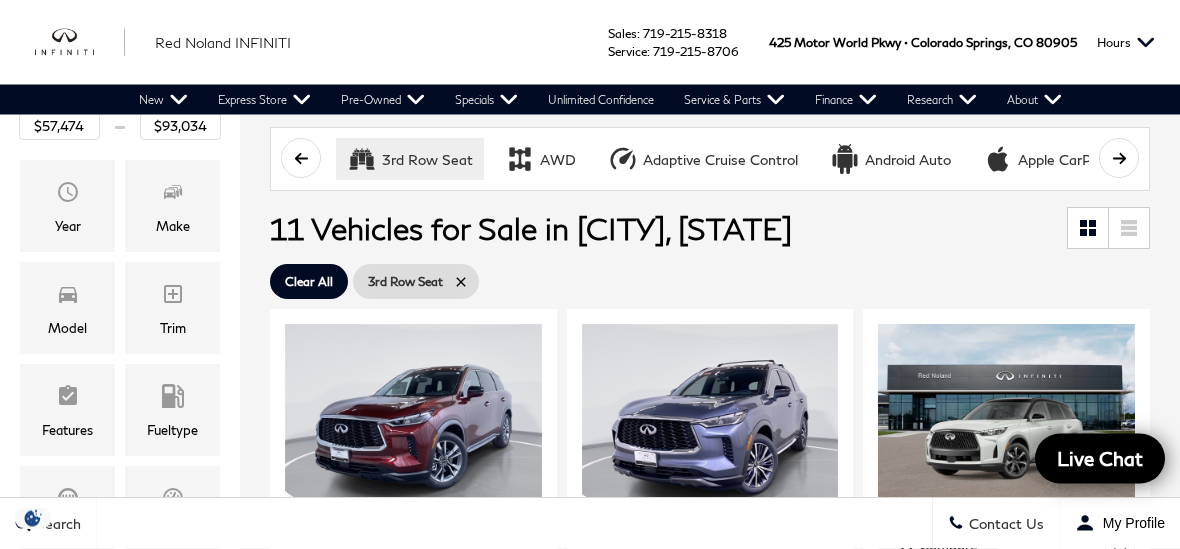 click at bounding box center (68, 298) 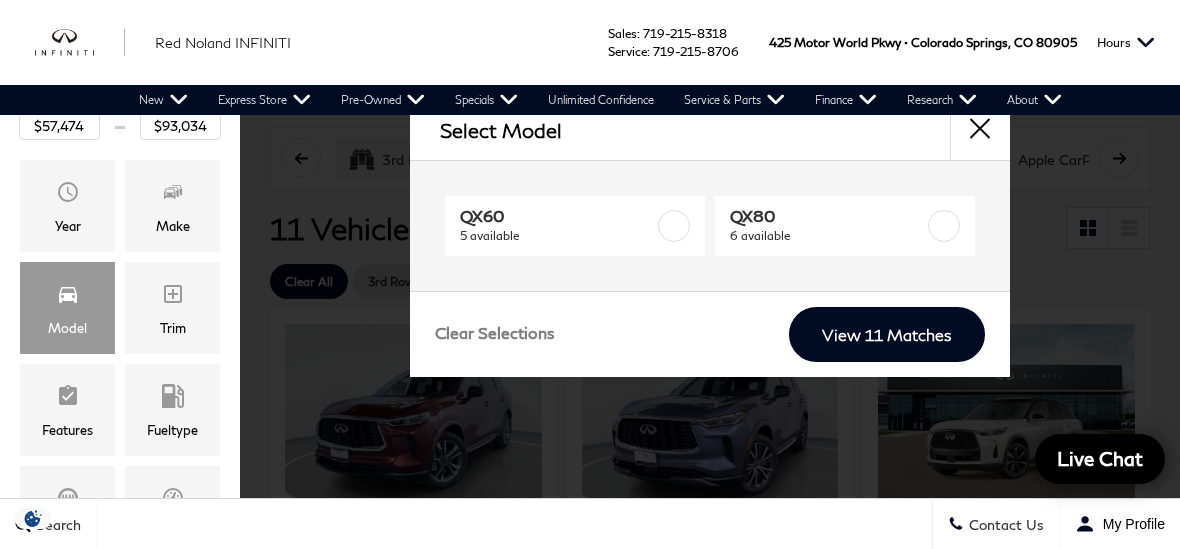 click at bounding box center [674, 226] 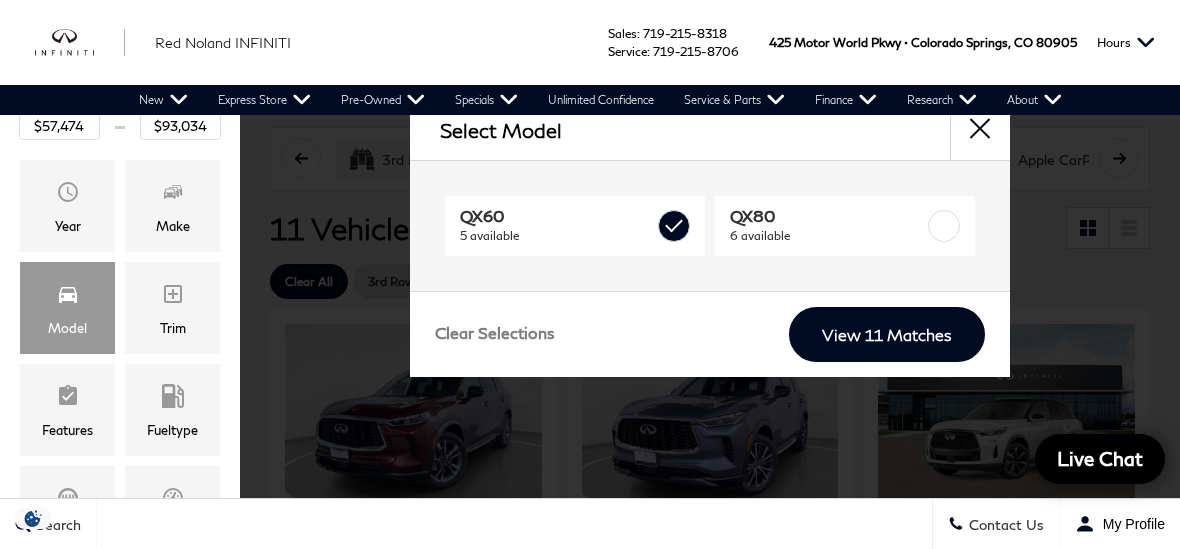 type on "$71,284" 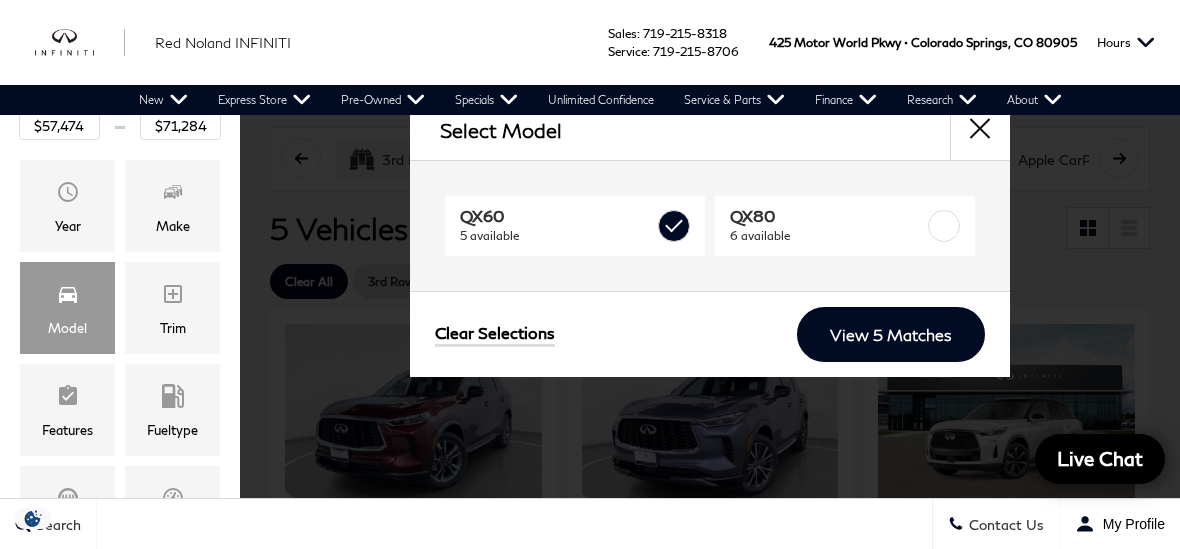 scroll, scrollTop: 0, scrollLeft: 0, axis: both 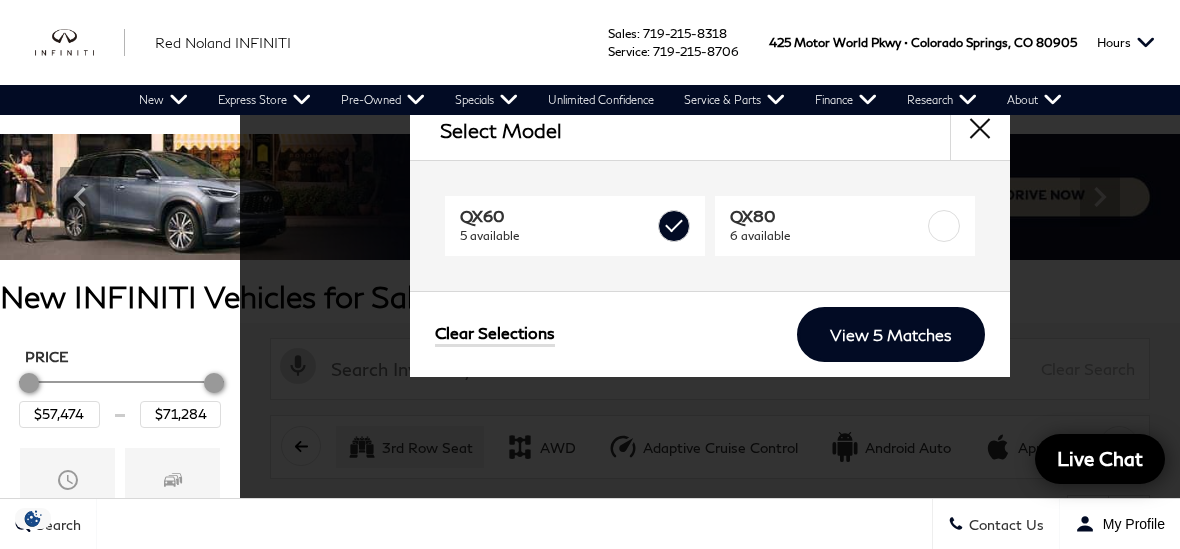 click on "View   5   Matches" at bounding box center [891, 334] 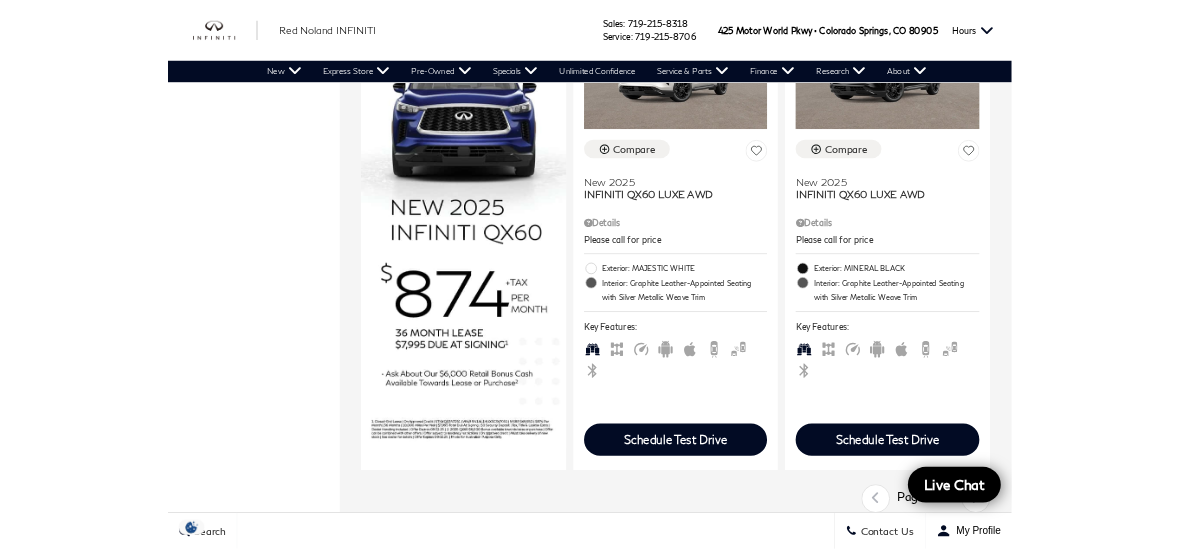 scroll, scrollTop: 1414, scrollLeft: 0, axis: vertical 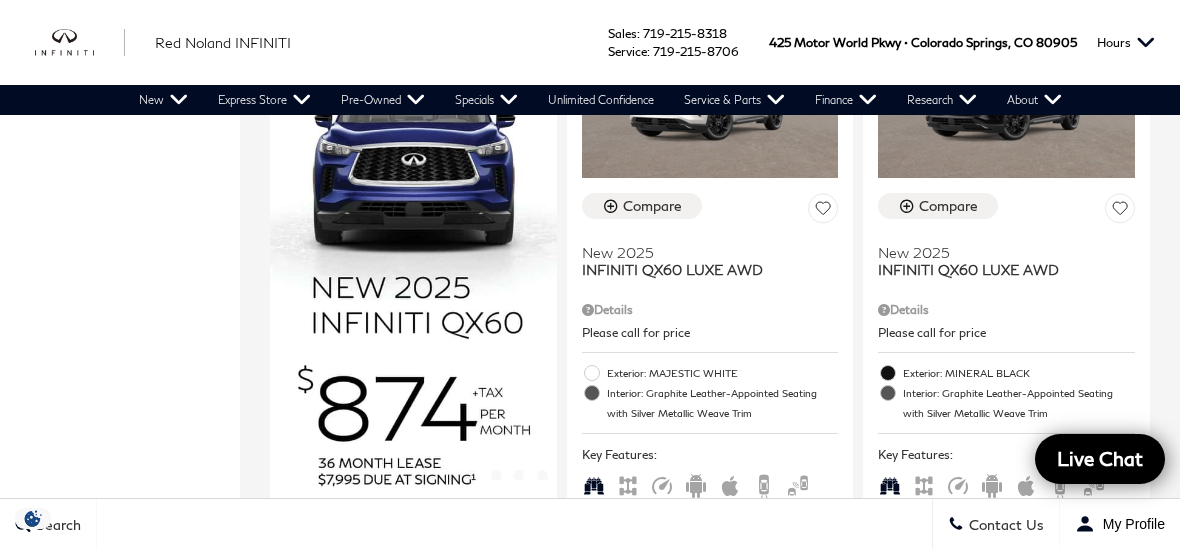 click on "INFINITI QX60 LUXE AWD" at bounding box center (703, 269) 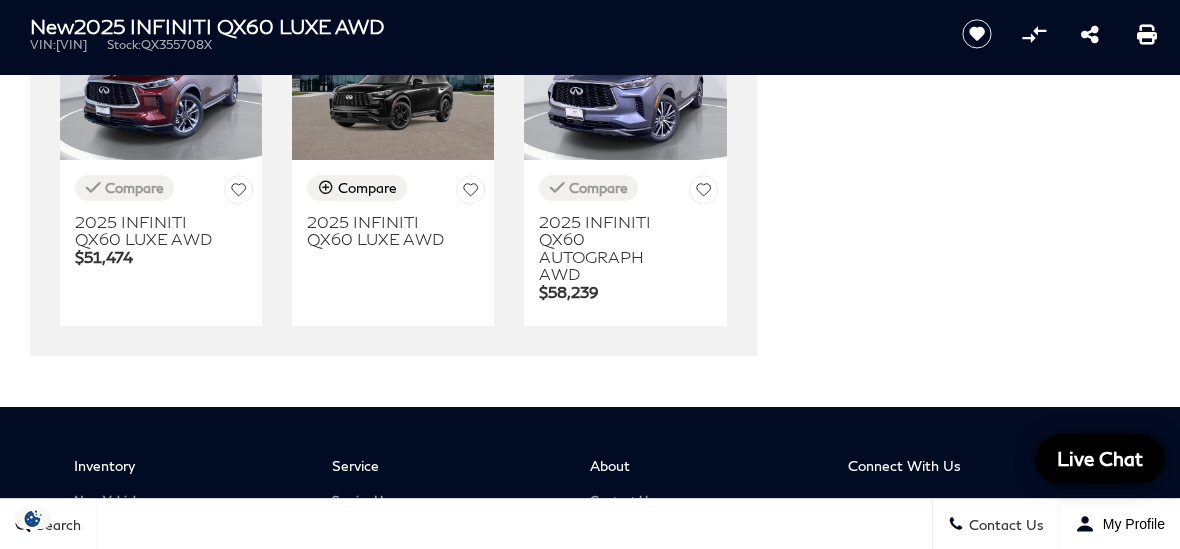 scroll, scrollTop: 5227, scrollLeft: 0, axis: vertical 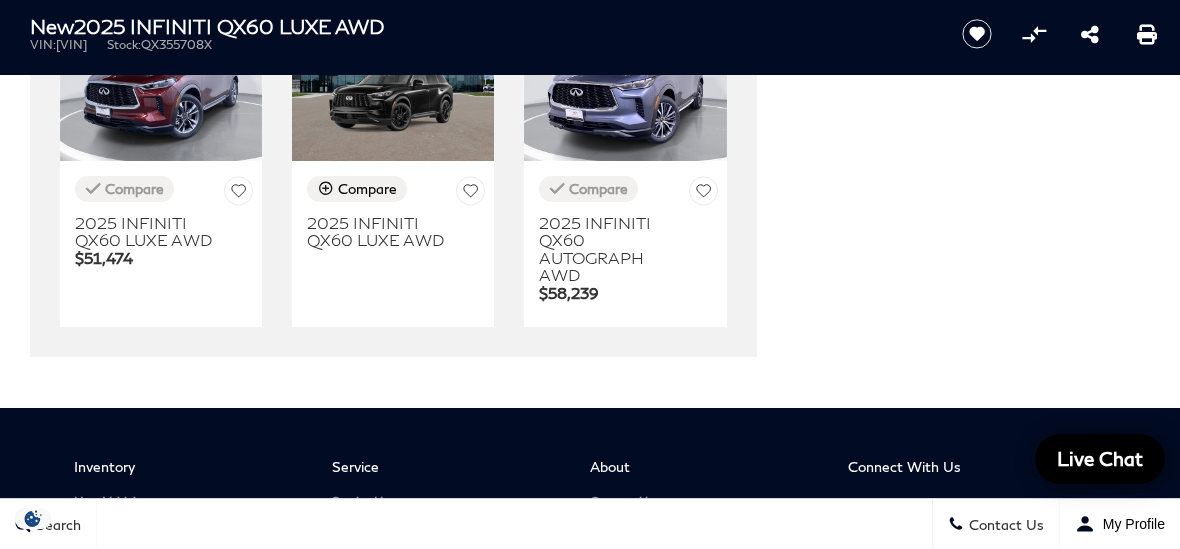click at bounding box center [625, 85] 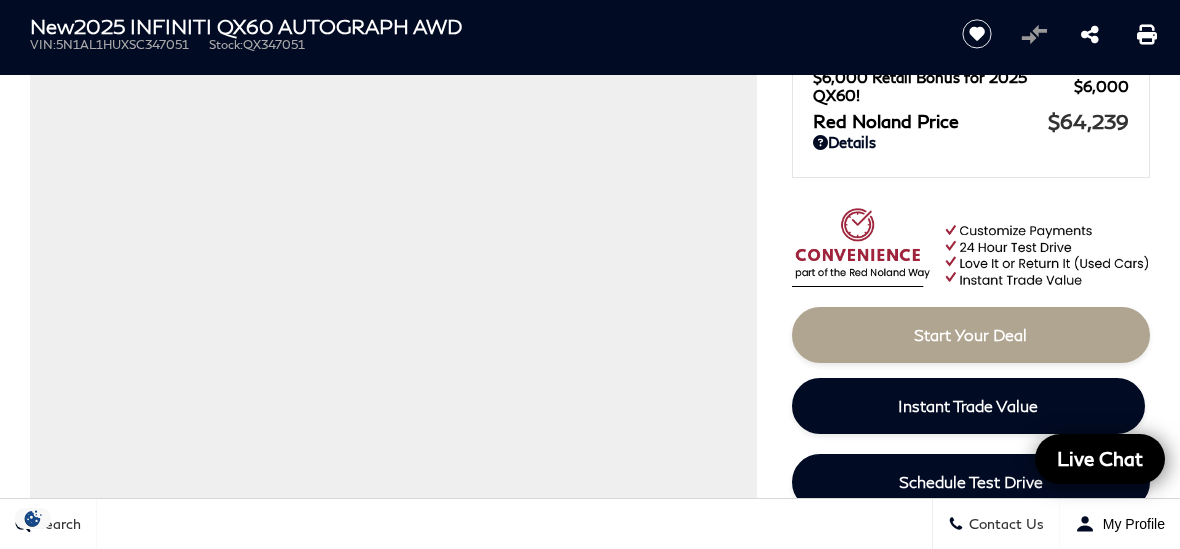 scroll, scrollTop: 247, scrollLeft: 0, axis: vertical 